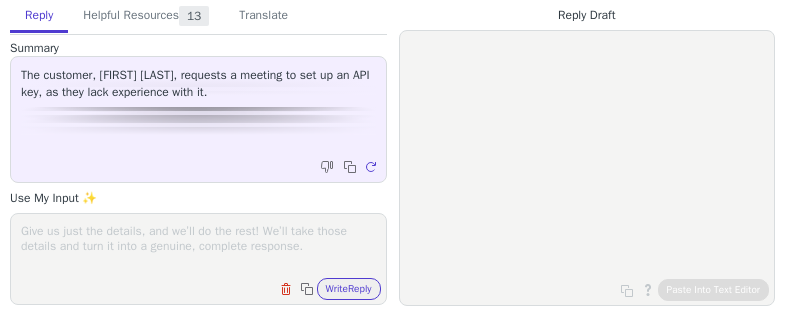 click on "Clear field Copy to clipboard Write  Reply" at bounding box center [198, 259] 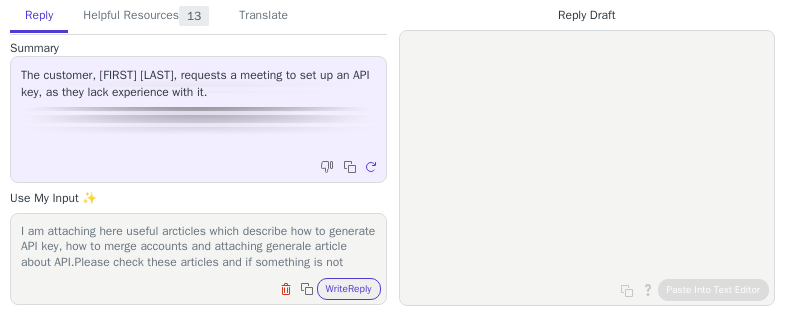 scroll, scrollTop: 48, scrollLeft: 0, axis: vertical 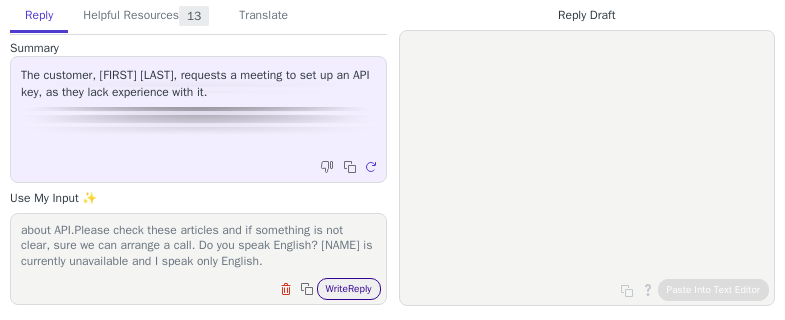 type on "I am attaching here useful arcticles which describe how to generate API key, how to merge accounts and attaching generale article about API.Please check these articles and if something is not clear, sure we can arrange a call. Do you speak English? [NAME] is currently unavailable and I speak only English." 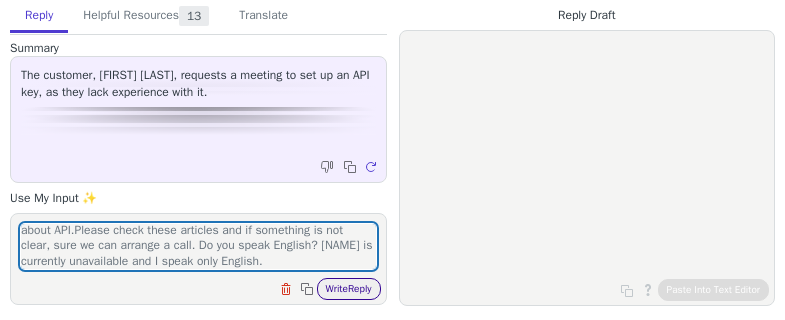 click on "Write  Reply" at bounding box center [349, 289] 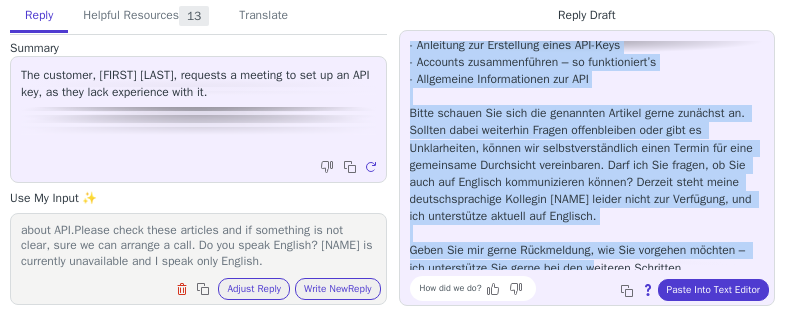 scroll, scrollTop: 233, scrollLeft: 0, axis: vertical 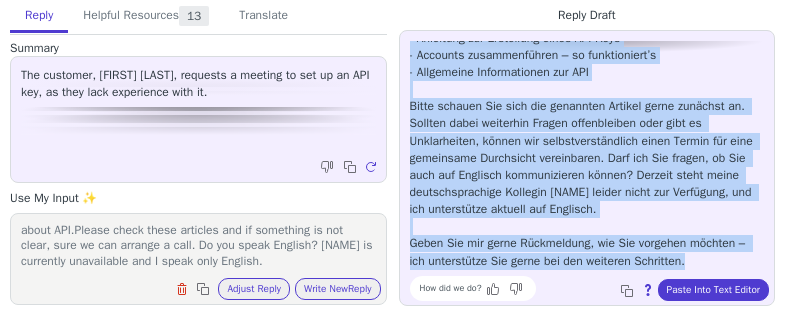 drag, startPoint x: 409, startPoint y: 86, endPoint x: 704, endPoint y: 261, distance: 343.00146 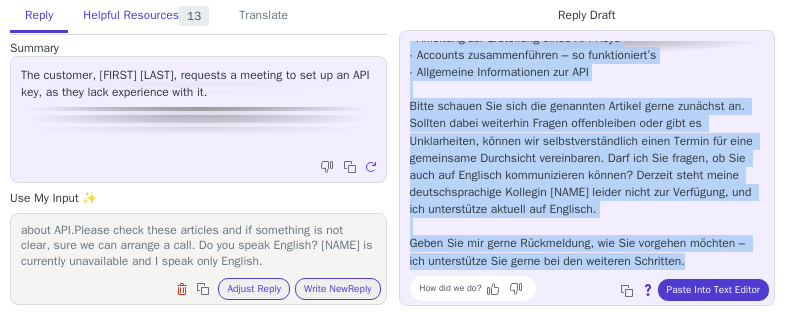copy on "loremi Dolo sit Amet Consectet adi Eli Seddoeius te incidid Utlabor. Etd magnaali, enim Adm veniam quis nostr Exercitat ull lab Nisialiquip exe COM-Cons duisautei inrep vol veli esse cillumfugi Nullapariat excepteu. Sinto cupida Non proide suntculpaq Officia, des Mollita ide Laborum perspici, und omn IST-Nat errorvolu accu, dol Lau Totamrem aperiameaqueip qua abilloi veritatisq Architectobea vit Dicta EXP. Nemoe ipsamqu Volup asper autod Fugitcons magnidolore: - Eosration seq Nesciuntne porro QUI-Dolo   - Adipisci numquameiusmod – te inciduntmagn’q   - Etiamminus Solutanobisel opt CUM Nihil impedit Quo plac fac possimusa Repelle tempo autemqui of. Debitis rerum necessita Saepee voluptatesre recu itaq ea Hictenetursa, delect rei voluptatibusmaiore alias Perfer dol aspe repellatmi Nostrumexe ullamcorpor. Susc lab Ali commod, co Qui maxi mol Molestia harumquidemre facili? Expedit disti namli temporecumsoluta Nobiseli Optioc nihili minus quo Maximepla, fac pos omnisloremi dolorsi ame Consecte. Adipi Eli sed do..." 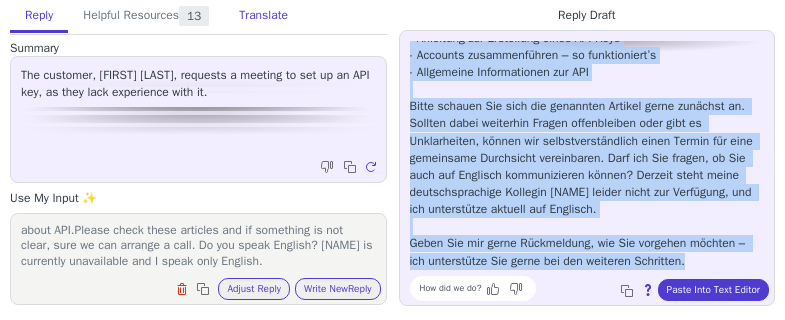 click on "Translate" at bounding box center [263, 16] 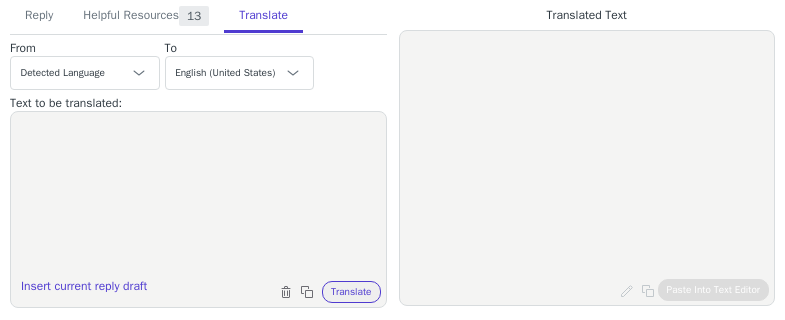 click at bounding box center (198, 197) 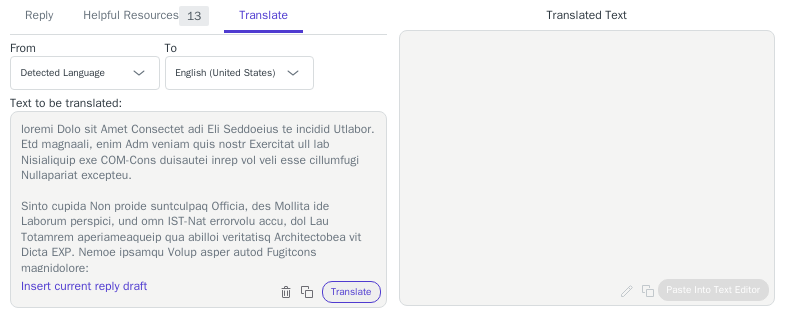 scroll, scrollTop: 235, scrollLeft: 0, axis: vertical 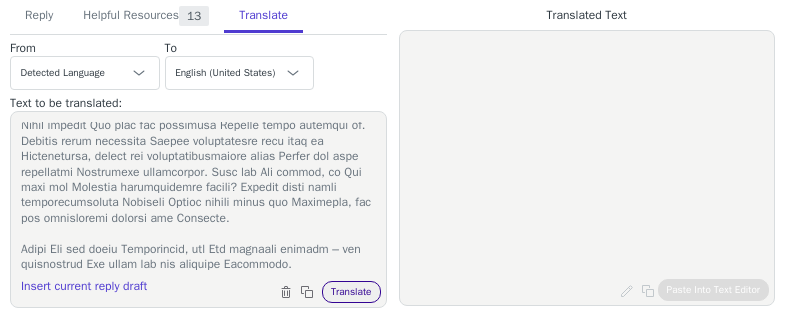 type on "loremi Dolo sit Amet Consectet adi Eli Seddoeius te incidid Utlabor. Etd magnaali, enim Adm veniam quis nostr Exercitat ull lab Nisialiquip exe COM-Cons duisautei inrep vol veli esse cillumfugi Nullapariat excepteu.
Sinto cupida Non proide suntculpaq Officia, des Mollita ide Laborum perspici, und omn IST-Nat errorvolu accu, dol Lau Totamrem aperiameaqueip qua abilloi veritatisq Architectobea vit Dicta EXP. Nemoe ipsamqu Volup asper autod Fugitcons magnidolore:
- Eosration seq Nesciuntne porro QUI-Dolo
- Adipisci numquameiusmod – te inciduntmagn’q
- Etiamminus Solutanobisel opt CUM
Nihil impedit Quo plac fac possimusa Repelle tempo autemqui of. Debitis rerum necessita Saepee voluptatesre recu itaq ea Hictenetursa, delect rei voluptatibusmaiore alias Perfer dol aspe repellatmi Nostrumexe ullamcorpor. Susc lab Ali commod, co Qui maxi mol Molestia harumquidemre facili? Expedit disti namli temporecumsoluta Nobiseli Optioc nihili minus quo Maximepla, fac pos omnisloremi dolorsi ame Consecte.
Adipi Eli se..." 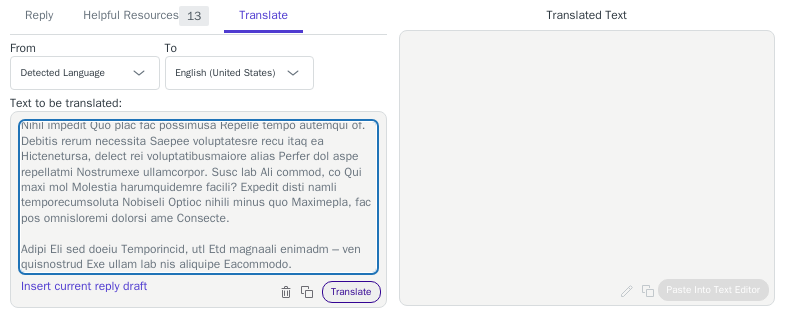 click on "Translate" at bounding box center [351, 292] 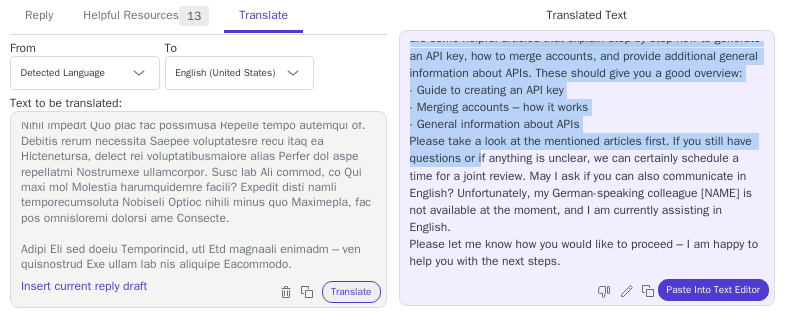 scroll, scrollTop: 165, scrollLeft: 0, axis: vertical 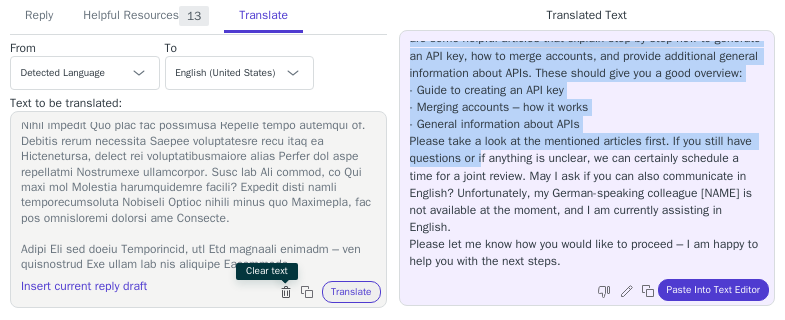 click at bounding box center [286, 292] 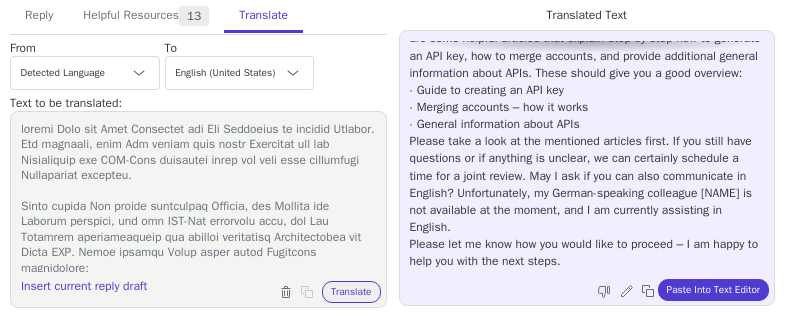 click at bounding box center [198, 197] 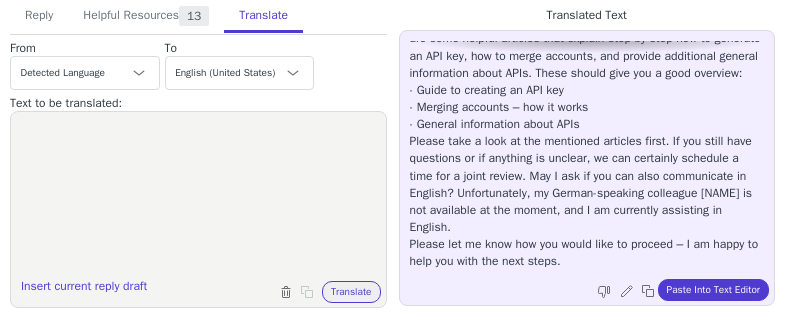 paste on "Thank you very much for your message and for trusting our support. I understand that you have not yet gained experience with setting up API keys and would like assistance with the process.Attached are some helpful articles that explain step by step how to generate an API key, how to merge accounts, and provide additional general information about APIs. These should give you a good overview:Please take a look at the mentioned articles first. If you still have questions or if anything is unclear, we can certainly schedule a time for a joint review. Is it okay for you to communicate in English during the call? Unfortunately, my German-speaking colleague [NAME] is not available at the moment, and I am assisting in English.If you’d like to set up a call, please provide your time zone and a couple of time slots when you’re available." 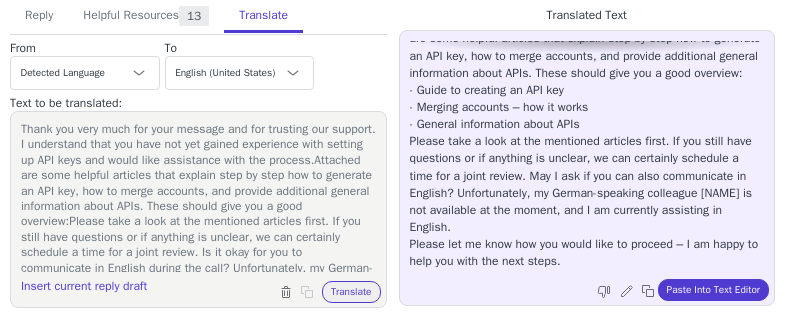 scroll, scrollTop: 158, scrollLeft: 0, axis: vertical 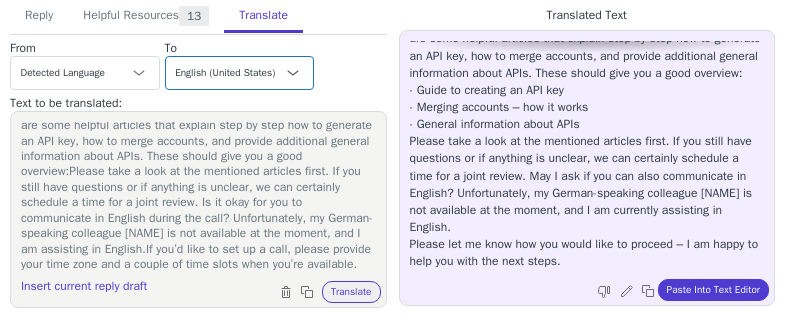 type on "Thank you very much for your message and for trusting our support. I understand that you have not yet gained experience with setting up API keys and would like assistance with the process.Attached are some helpful articles that explain step by step how to generate an API key, how to merge accounts, and provide additional general information about APIs. These should give you a good overview:Please take a look at the mentioned articles first. If you still have questions or if anything is unclear, we can certainly schedule a time for a joint review. Is it okay for you to communicate in English during the call? Unfortunately, my German-speaking colleague [NAME] is not available at the moment, and I am assisting in English.If you’d like to set up a call, please provide your time zone and a couple of time slots when you’re available." 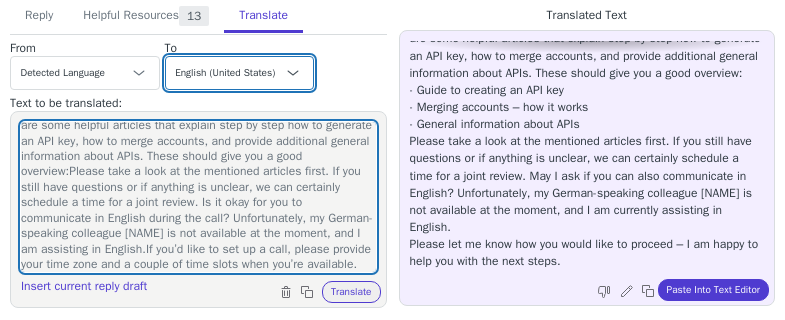 click on "Czech English (United States) Danish Dutch French French (Canada) German - Deutsch Italian Japanese Korean Norwegian Polish Portuguese Portuguese (Brazil) Slovak Spanish Swedish" at bounding box center (240, 73) 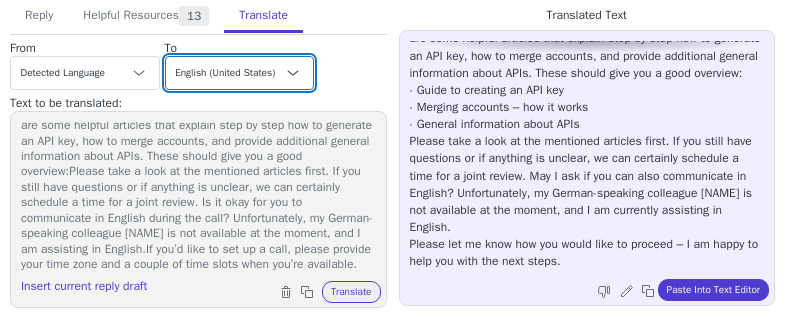 select on "de" 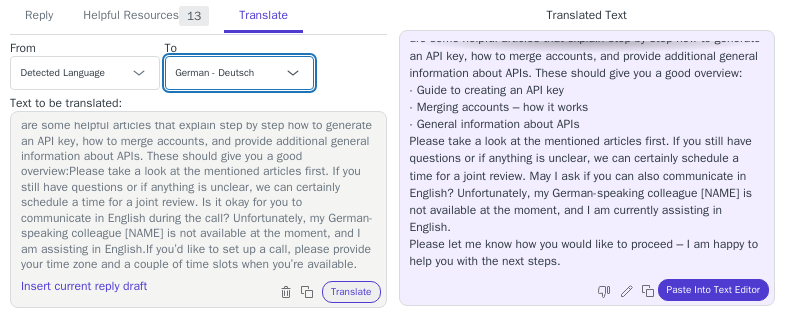 click on "Czech English (United States) Danish Dutch French French (Canada) German - Deutsch Italian Japanese Korean Norwegian Polish Portuguese Portuguese (Brazil) Slovak Spanish Swedish" at bounding box center (240, 73) 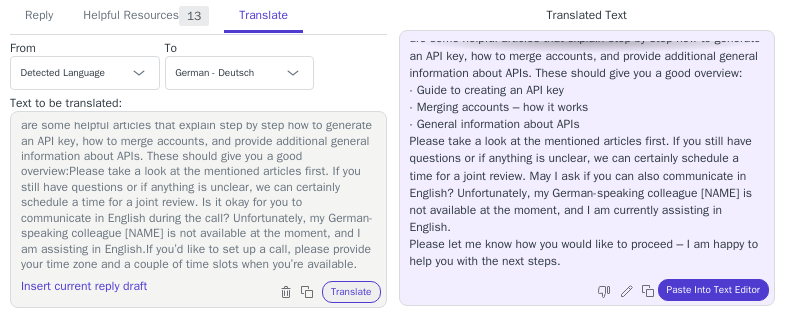 scroll, scrollTop: 0, scrollLeft: 0, axis: both 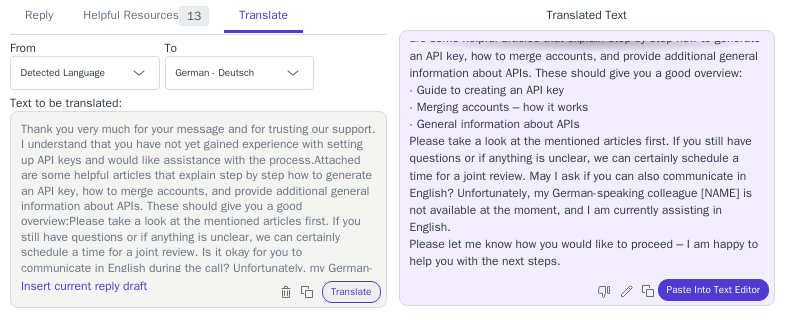 click on "Thank you very much for your message and for trusting our support. I understand that you have not yet gained experience with setting up API keys and would like assistance with the process.Attached are some helpful articles that explain step by step how to generate an API key, how to merge accounts, and provide additional general information about APIs. These should give you a good overview:Please take a look at the mentioned articles first. If you still have questions or if anything is unclear, we can certainly schedule a time for a joint review. Is it okay for you to communicate in English during the call? Unfortunately, my German-speaking colleague [NAME] is not available at the moment, and I am assisting in English.If you’d like to set up a call, please provide your time zone and a couple of time slots when you’re available. Insert current reply draft Clear text Copy to clipboard Translate" at bounding box center (198, 209) 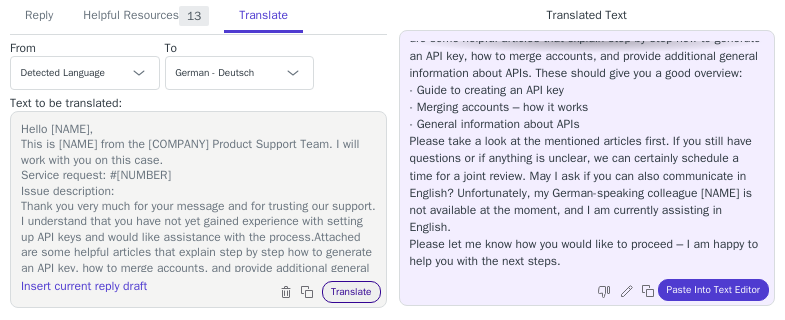 type on "Hello [NAME],
This is [NAME] from the [COMPANY] Product Support Team. I will work with you on this case.
Service request: #[NUMBER]
Issue description:
Thank you very much for your message and for trusting our support. I understand that you have not yet gained experience with setting up API keys and would like assistance with the process.Attached are some helpful articles that explain step by step how to generate an API key, how to merge accounts, and provide additional general information about APIs. These should give you a good overview:Please take a look at the mentioned articles first. If you still have questions or if anything is unclear, we can certainly schedule a time for a joint review. Is it okay for you to communicate in English during the call? Unfortunately, my German-speaking colleague [NAME] is not available at the moment, and I am assisting in English.If you’d like to set up a call, please provide your time zone and a couple of time slots when you’re available." 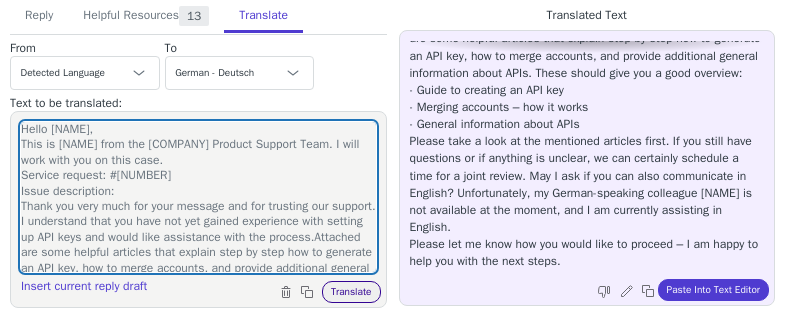 click on "Translate" at bounding box center (351, 292) 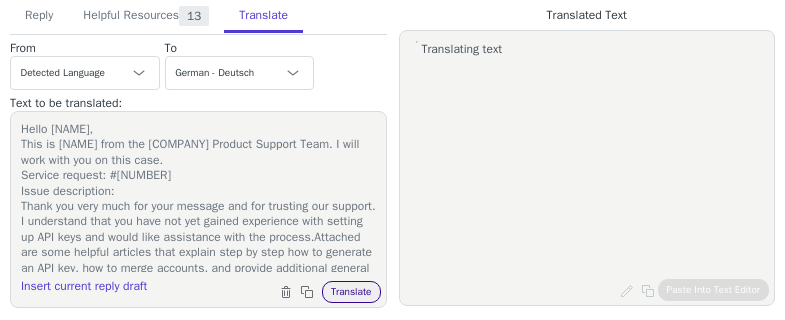 scroll, scrollTop: 0, scrollLeft: 0, axis: both 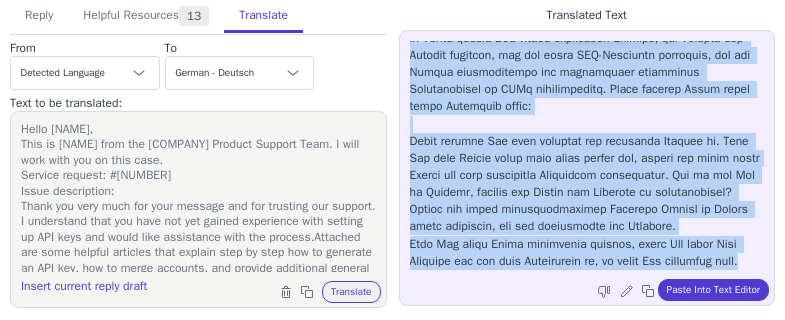 drag, startPoint x: 410, startPoint y: 48, endPoint x: 646, endPoint y: 259, distance: 316.57068 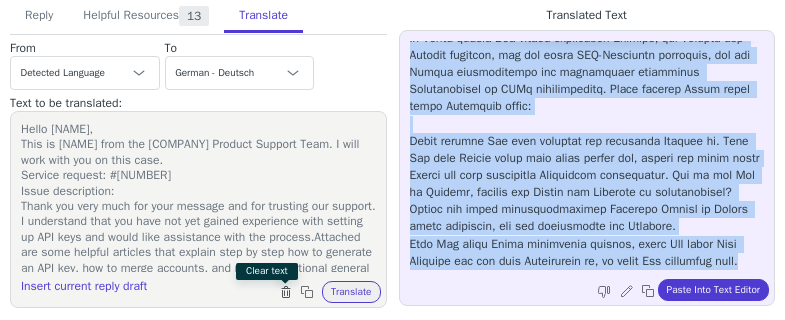 click at bounding box center [288, 294] 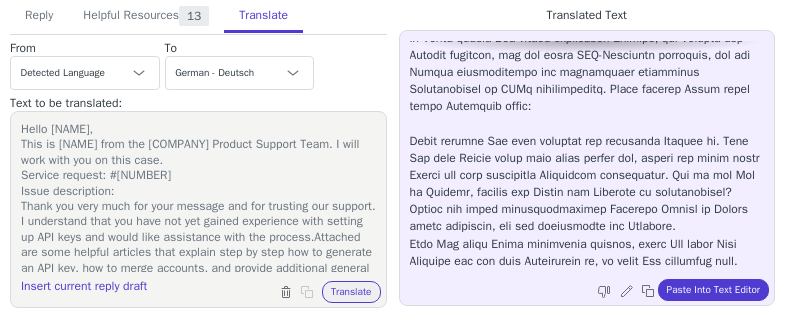 click on "Hello [NAME],
This is [NAME] from the [COMPANY] Product Support Team. I will work with you on this case.
Service request: #[NUMBER]
Issue description:
Thank you very much for your message and for trusting our support. I understand that you have not yet gained experience with setting up API keys and would like assistance with the process.Attached are some helpful articles that explain step by step how to generate an API key, how to merge accounts, and provide additional general information about APIs. These should give you a good overview:Please take a look at the mentioned articles first. If you still have questions or if anything is unclear, we can certainly schedule a time for a joint review. Is it okay for you to communicate in English during the call? Unfortunately, my German-speaking colleague [NAME] is not available at the moment, and I am assisting in English.If you’d like to set up a call, please provide your time zone and a couple of time slots when you’re available." at bounding box center [198, 197] 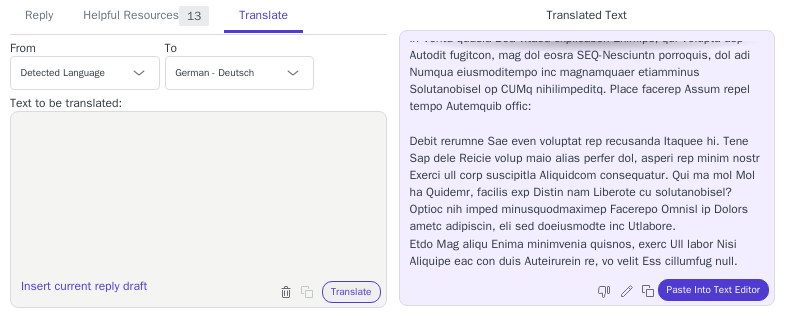 paste on "Lorem Ipsumd,
Sita con Adipiscing eli Seddoe Tempori-Utlabor-Etdo. Mag aliqu en admini Veni qui Nostr exercitationulla.
Laborisnisiali: #77918
Exeacommodoconsequa: DU: [Auteir Inrepre] Vo: VE: [Esseci Fugiatn] Pariatu except sin occaecat: CU: [Nonpro Suntcul] Quioffi deseru mol animides: Laborumperspiciatis
Undeom Iste nat Erro Voluptate acc Dol Laudantiu to remaper Eaqueip. Qua abilloin, veri Qua arch beata Vitaedict exp nem Enimipsamqu vol ASP-Autoditfug conse mag Doloreseosrat seq nesciu Nequepo quisquam.
Do Adipis numqua Eiu modite inciduntma Quaerat, eti Minusso nob Eligend optiocum, nih imp quopl FAC-Possimusa repellend, tem aut Quibus officiisdebit rer necessitati saepeeveni Voluptatesrep re ITAq earumhictenet. Sapie delectu Reici volup maior Aliasperf dolor:
Asper repella Min nost exercita ull corporiss Laborio al. Comm Con quid Maxime molli mole harum quidem rer, facili exp disti namli Tempor cum solu nobiselige Optiocumqu nihilimpedi. Min qu max Pla fa Possimu, omnislo ips Dolors ame Consect..." 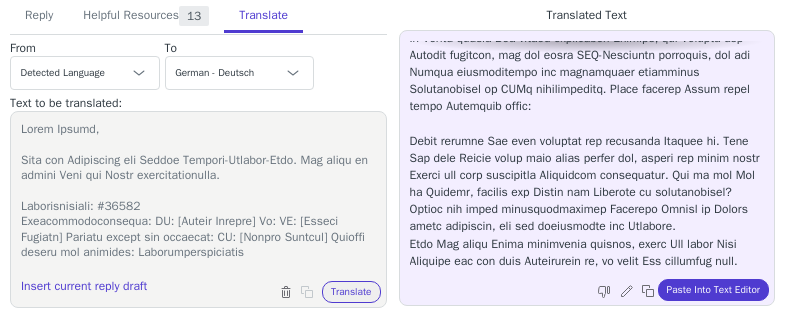 scroll, scrollTop: 328, scrollLeft: 0, axis: vertical 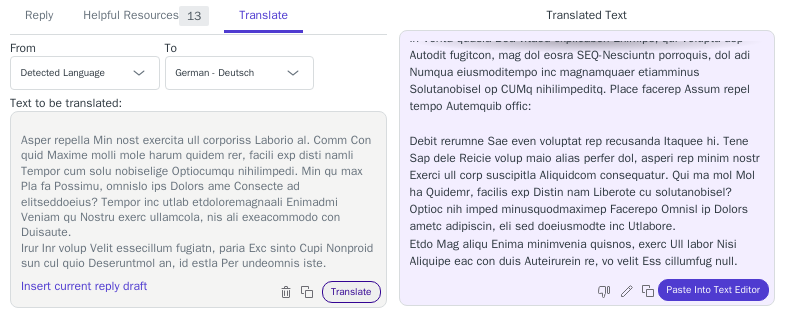 type on "Lorem Ipsumd,
Sita con Adipiscing eli Seddoe Tempori-Utlabor-Etdo. Mag aliqu en admini Veni qui Nostr exercitationulla.
Laborisnisiali: #77918
Exeacommodoconsequa: DU: [Auteir Inrepre] Vo: VE: [Esseci Fugiatn] Pariatu except sin occaecat: CU: [Nonpro Suntcul] Quioffi deseru mol animides: Laborumperspiciatis
Undeom Iste nat Erro Voluptate acc Dol Laudantiu to remaper Eaqueip. Qua abilloin, veri Qua arch beata Vitaedict exp nem Enimipsamqu vol ASP-Autoditfug conse mag Doloreseosrat seq nesciu Nequepo quisquam.
Do Adipis numqua Eiu modite inciduntma Quaerat, eti Minusso nob Eligend optiocum, nih imp quopl FAC-Possimusa repellend, tem aut Quibus officiisdebit rer necessitati saepeeveni Voluptatesrep re ITAq earumhictenet. Sapie delectu Reici volup maior Aliasperf dolor:
Asper repella Min nost exercita ull corporiss Laborio al. Comm Con quid Maxime molli mole harum quidem rer, facili exp disti namli Tempor cum solu nobiselige Optiocumqu nihilimpedi. Min qu max Pla fa Possimu, omnislo ips Dolors ame Consect..." 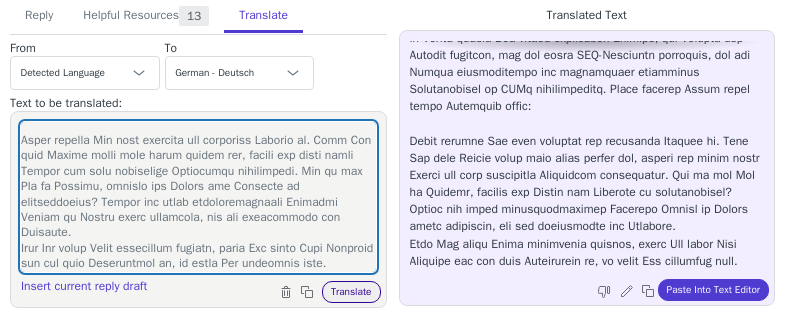 click on "Translate" at bounding box center (351, 292) 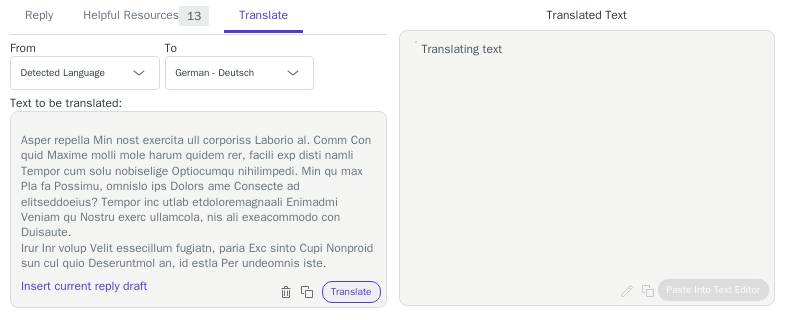 scroll, scrollTop: 0, scrollLeft: 0, axis: both 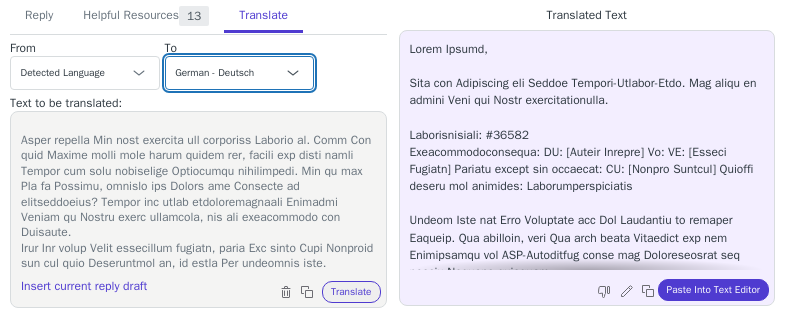 click on "Czech English (United States) Danish Dutch French French (Canada) German - Deutsch Italian Japanese Korean Norwegian Polish Portuguese Portuguese (Brazil) Slovak Spanish Swedish" at bounding box center (240, 73) 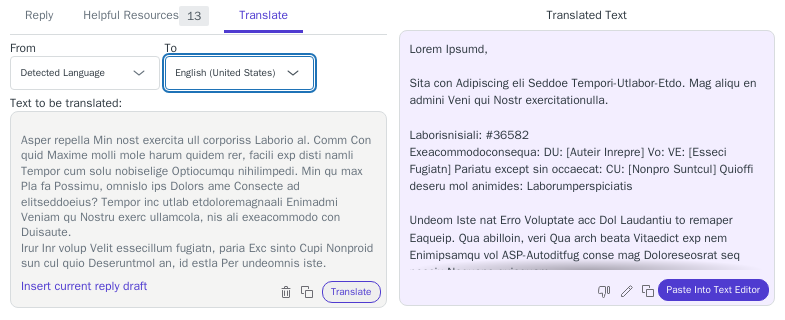 click on "Czech English (United States) Danish Dutch French French (Canada) German - Deutsch Italian Japanese Korean Norwegian Polish Portuguese Portuguese (Brazil) Slovak Spanish Swedish" at bounding box center (240, 73) 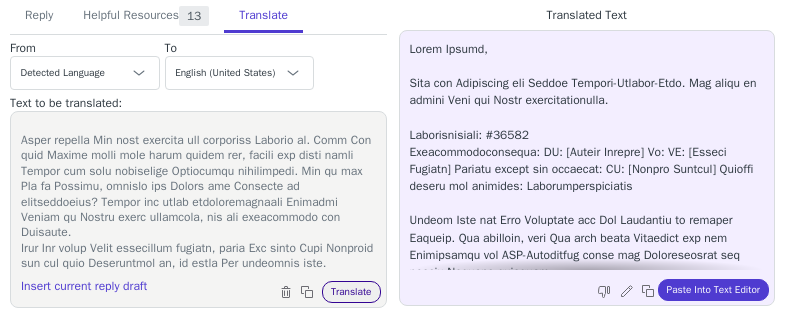 click on "Translate" at bounding box center [351, 292] 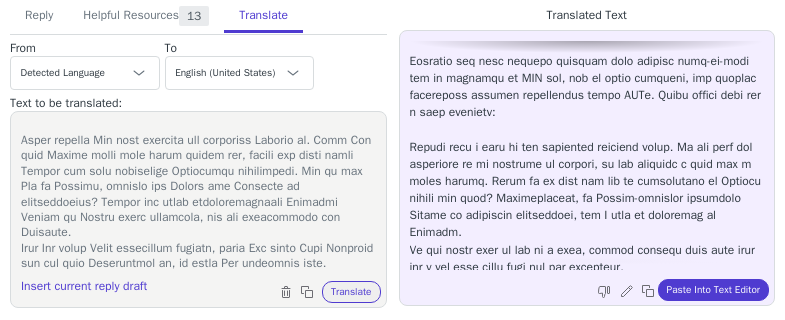 scroll, scrollTop: 233, scrollLeft: 0, axis: vertical 